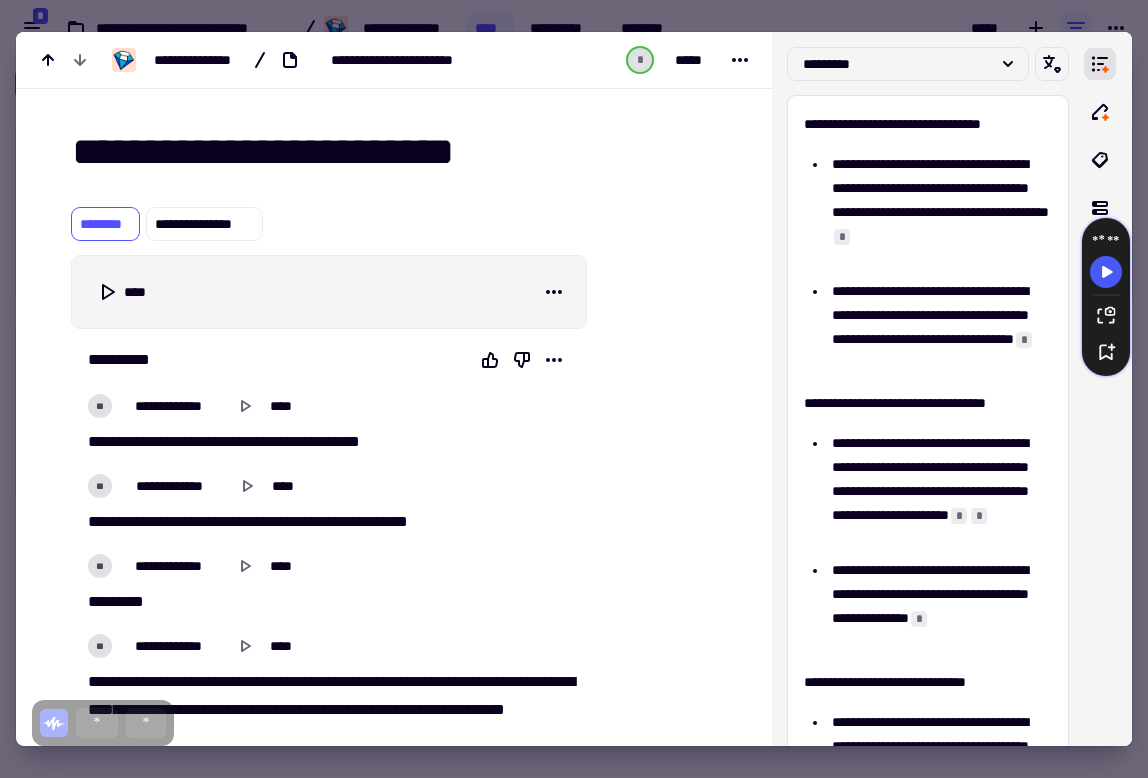 scroll, scrollTop: 0, scrollLeft: 0, axis: both 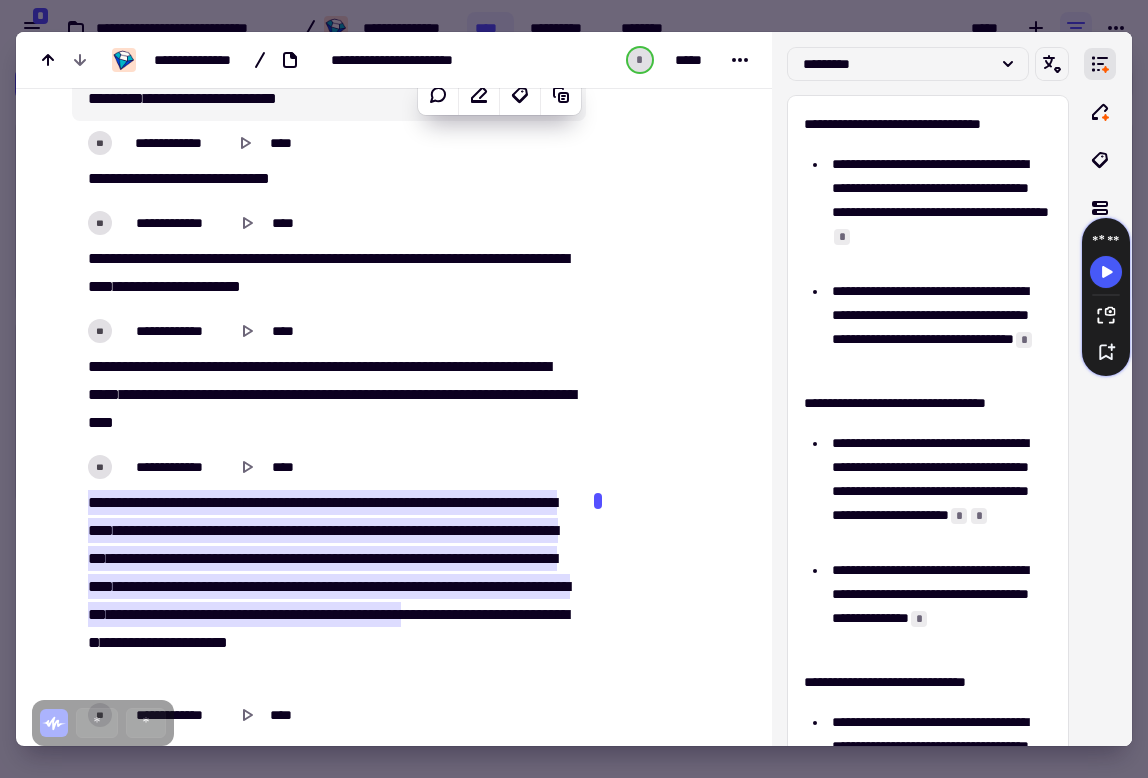 click at bounding box center [574, 389] 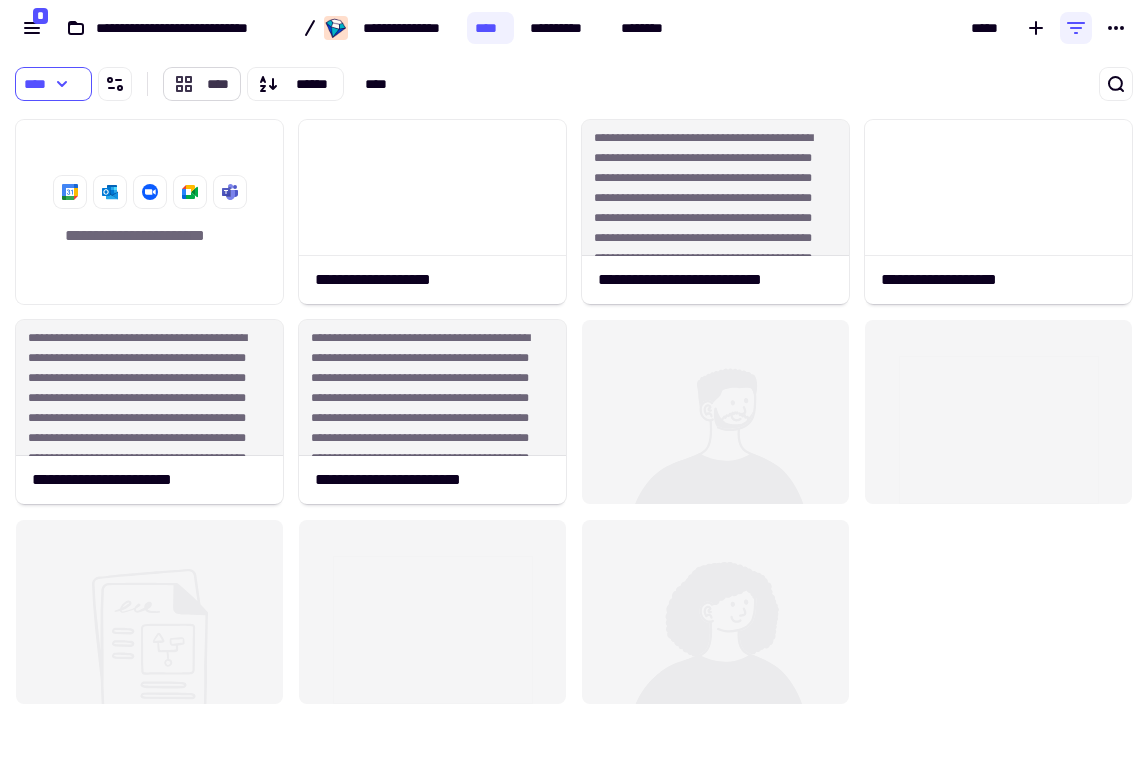click on "****" 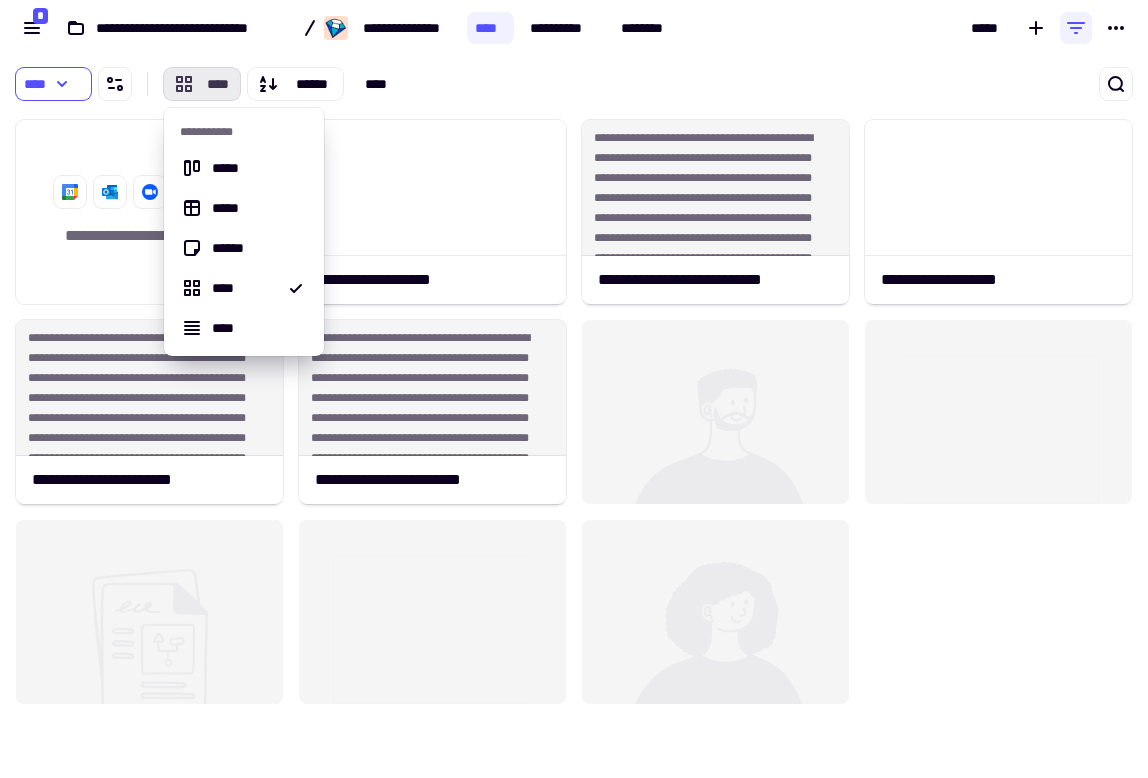 click on "****" 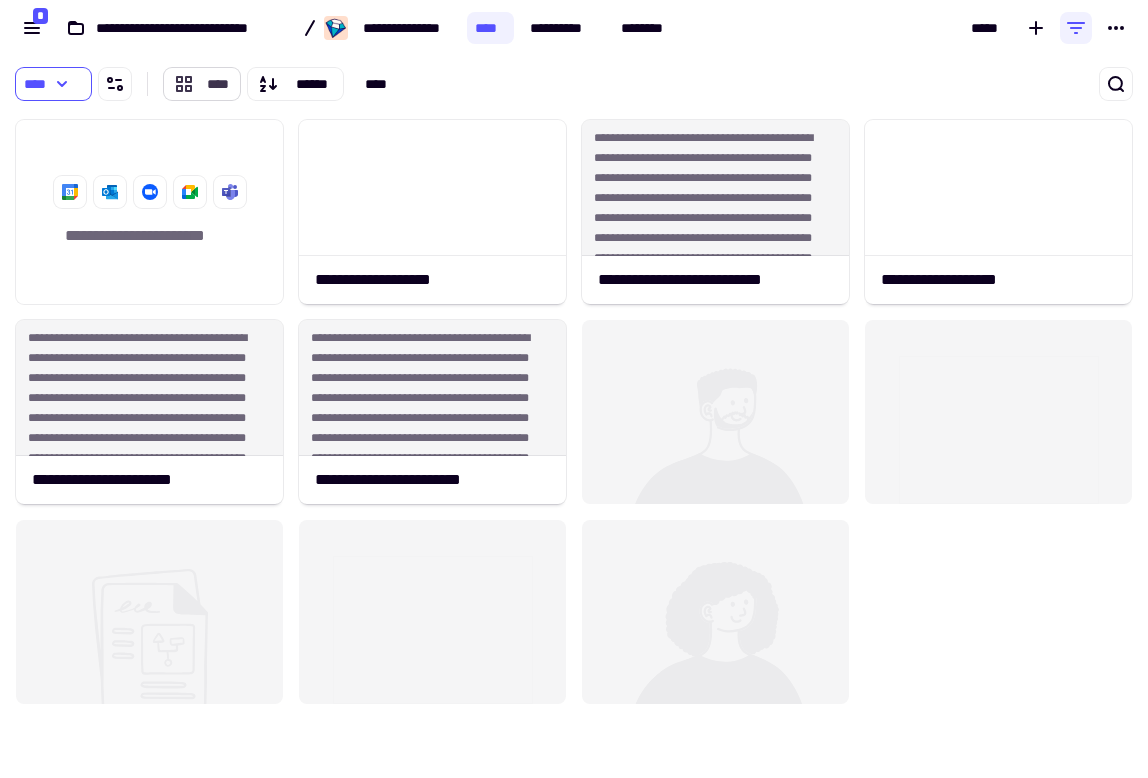 click on "****" 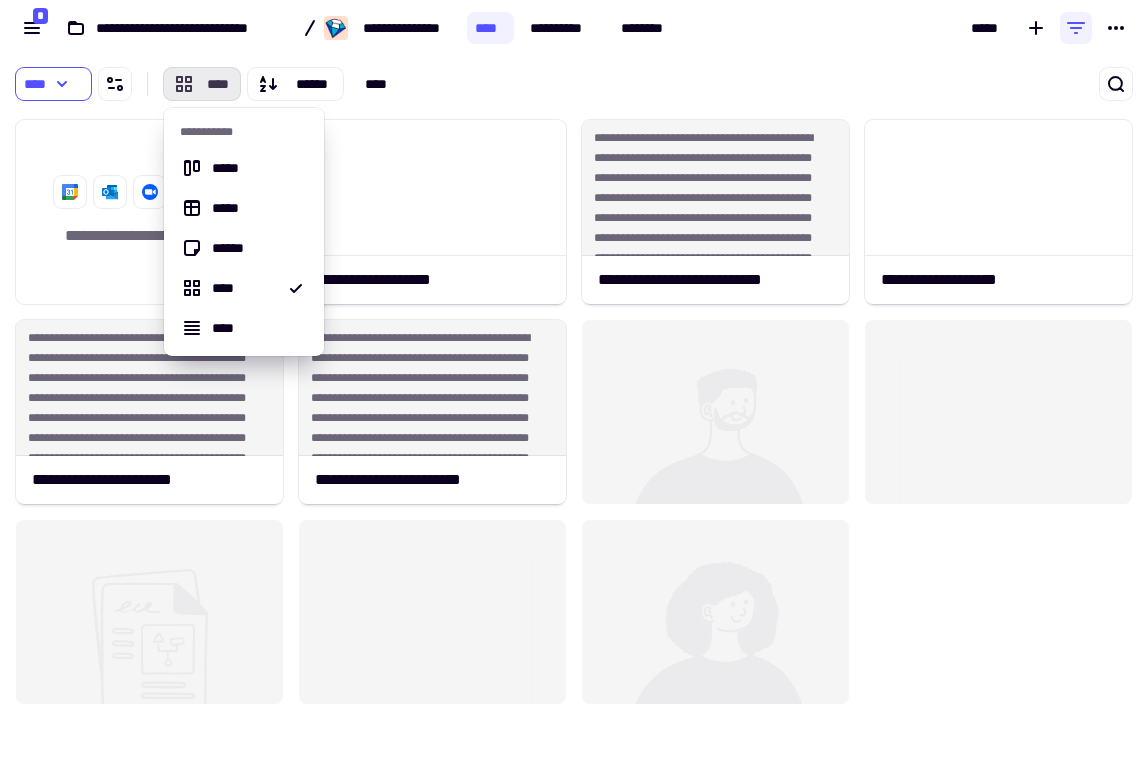 click on "****" 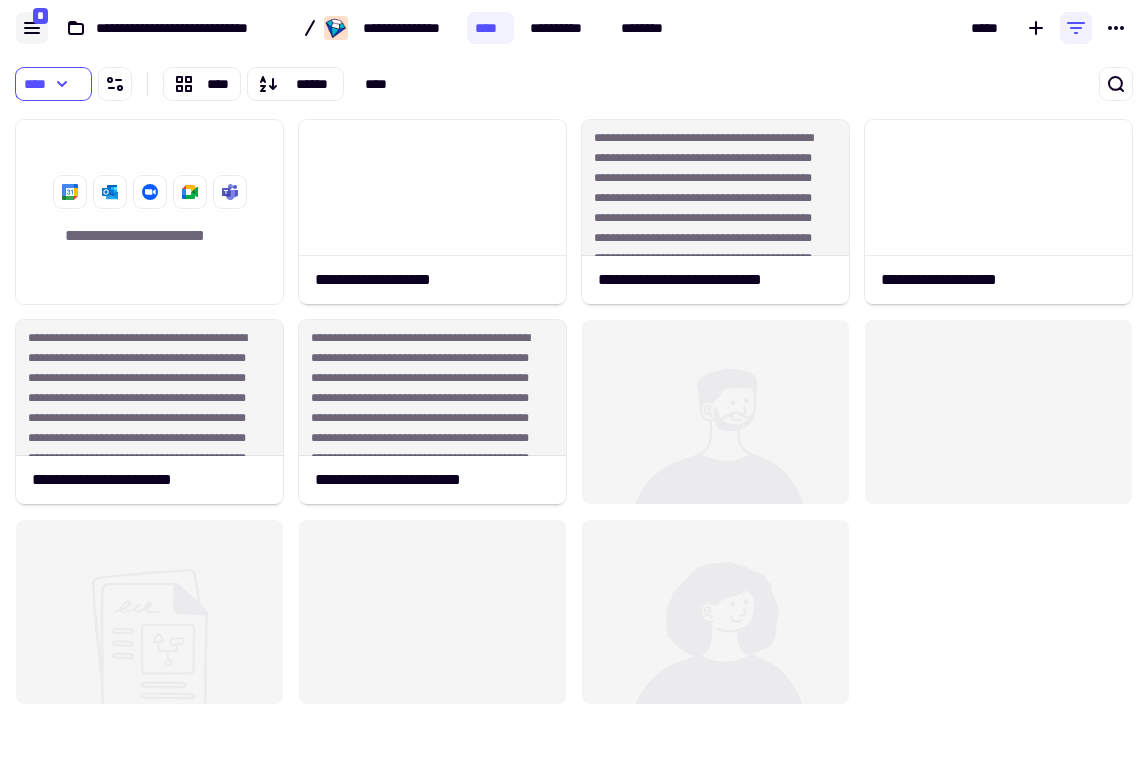 click 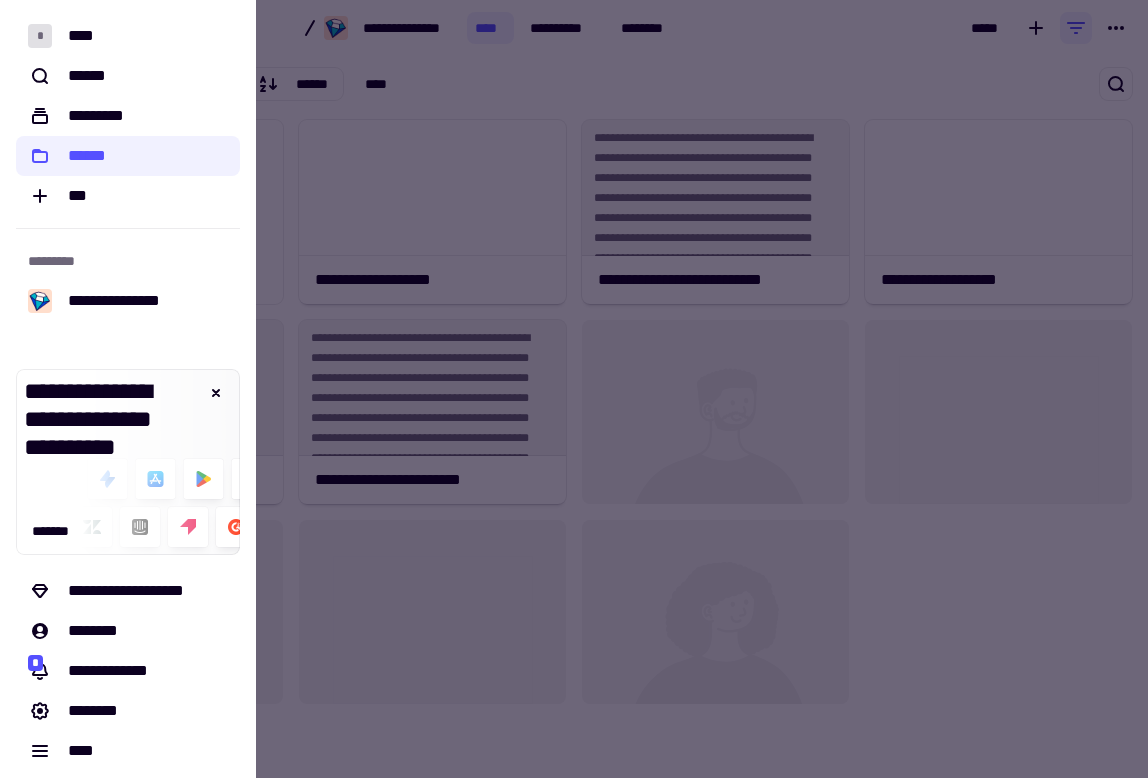click at bounding box center (574, 389) 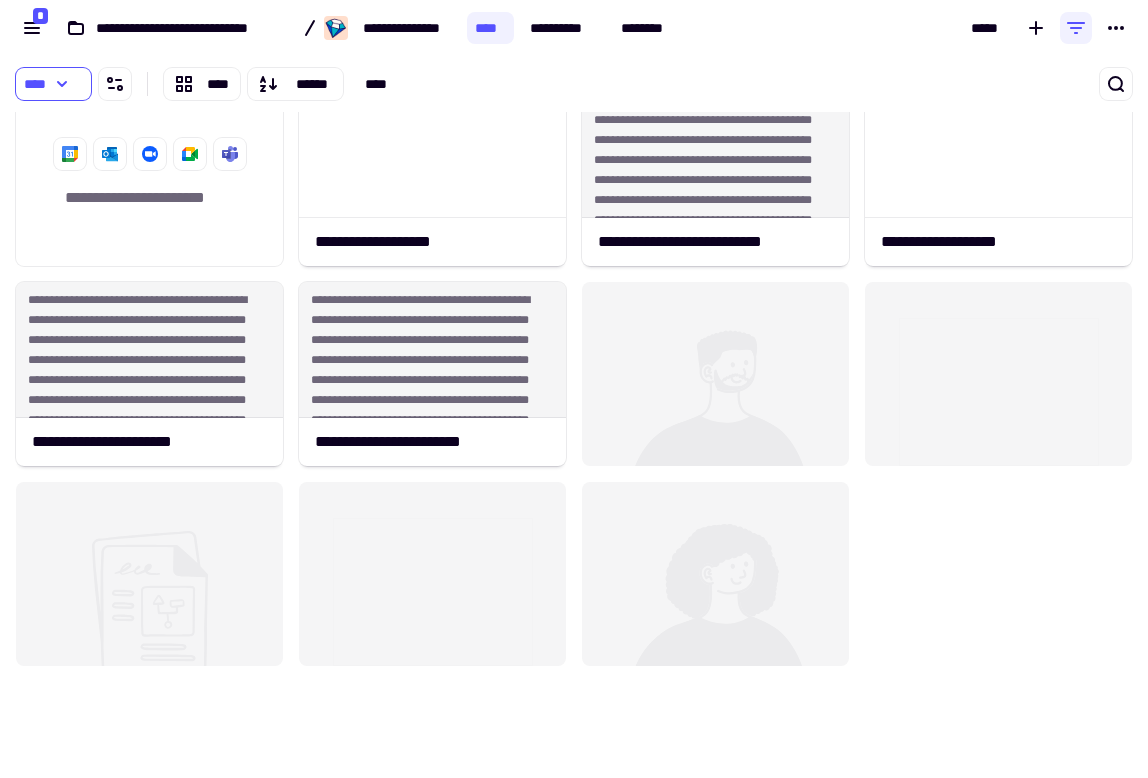 scroll, scrollTop: 0, scrollLeft: 0, axis: both 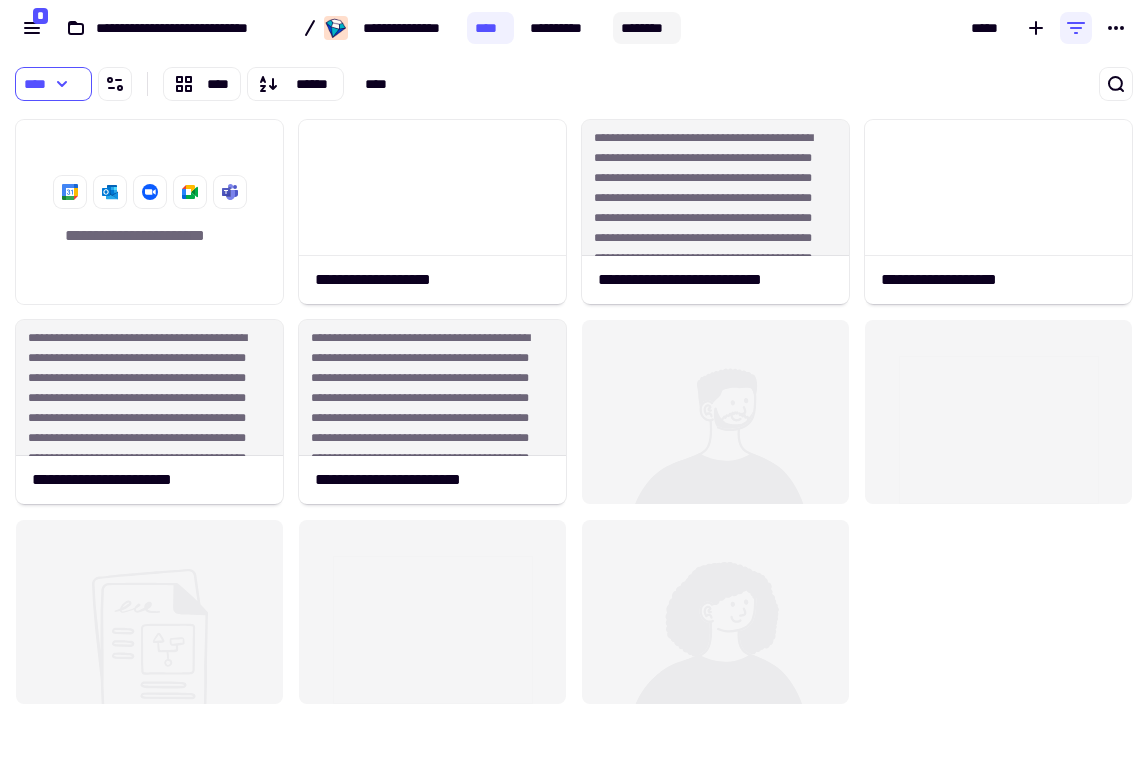 click on "********" 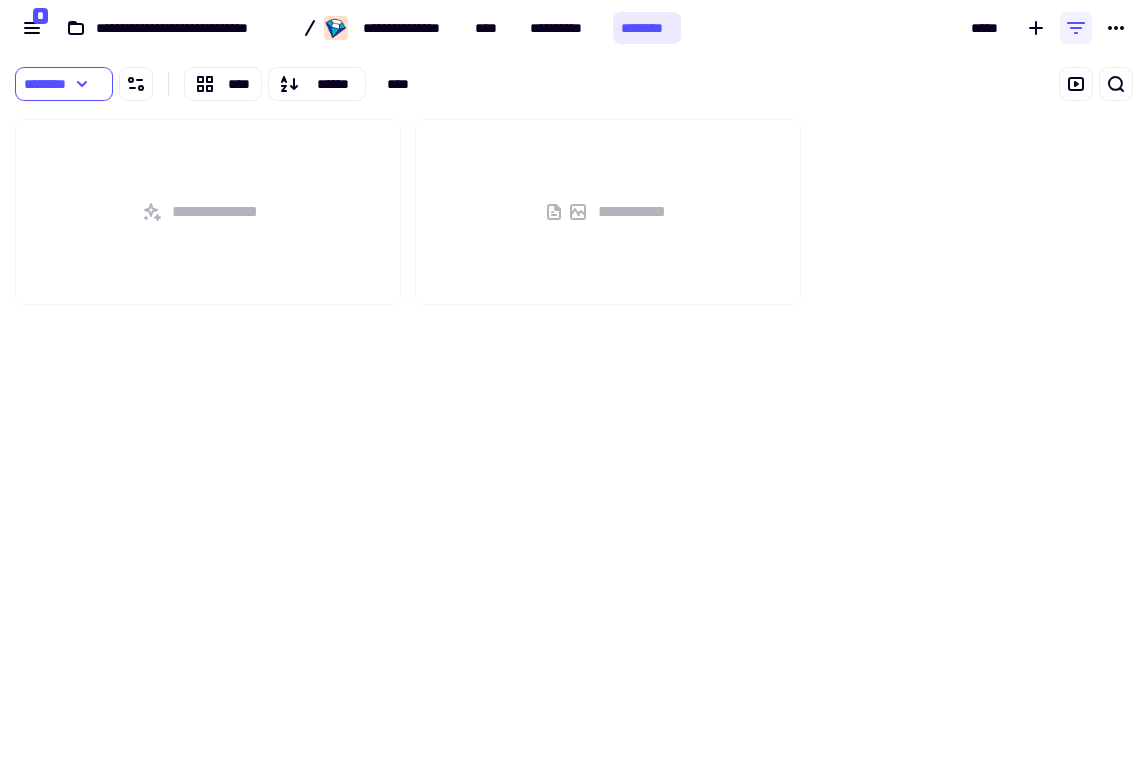 scroll, scrollTop: 1, scrollLeft: 1, axis: both 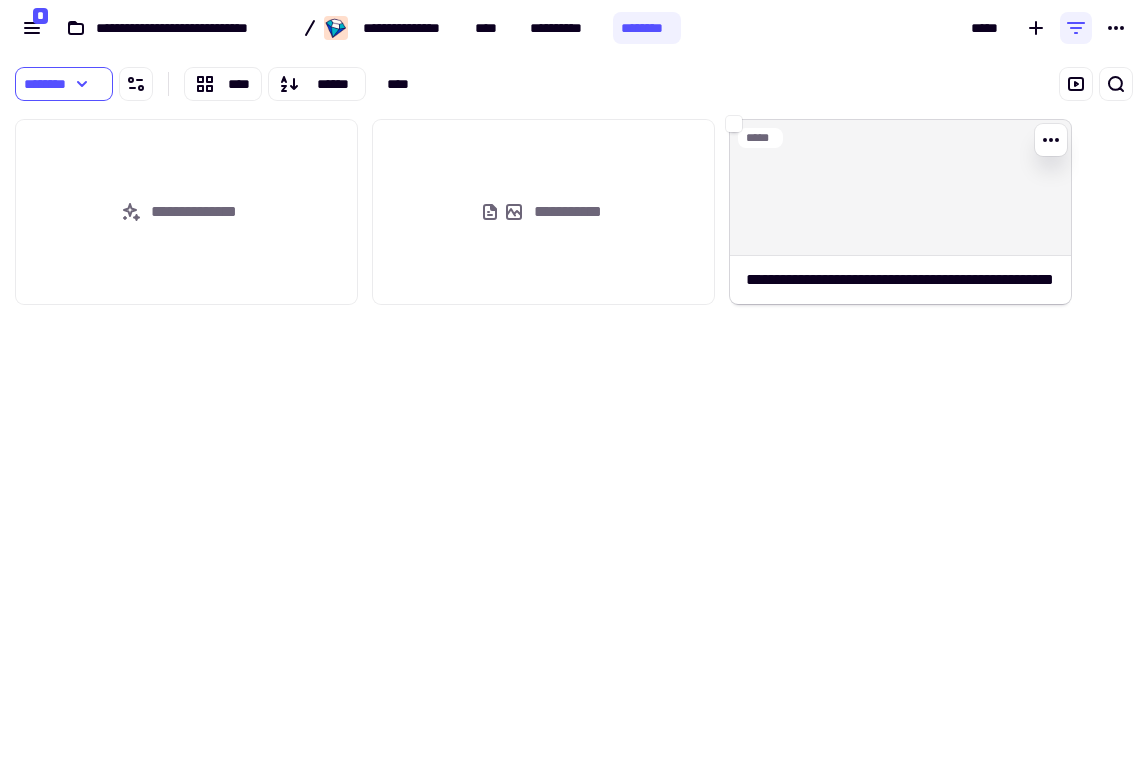 click 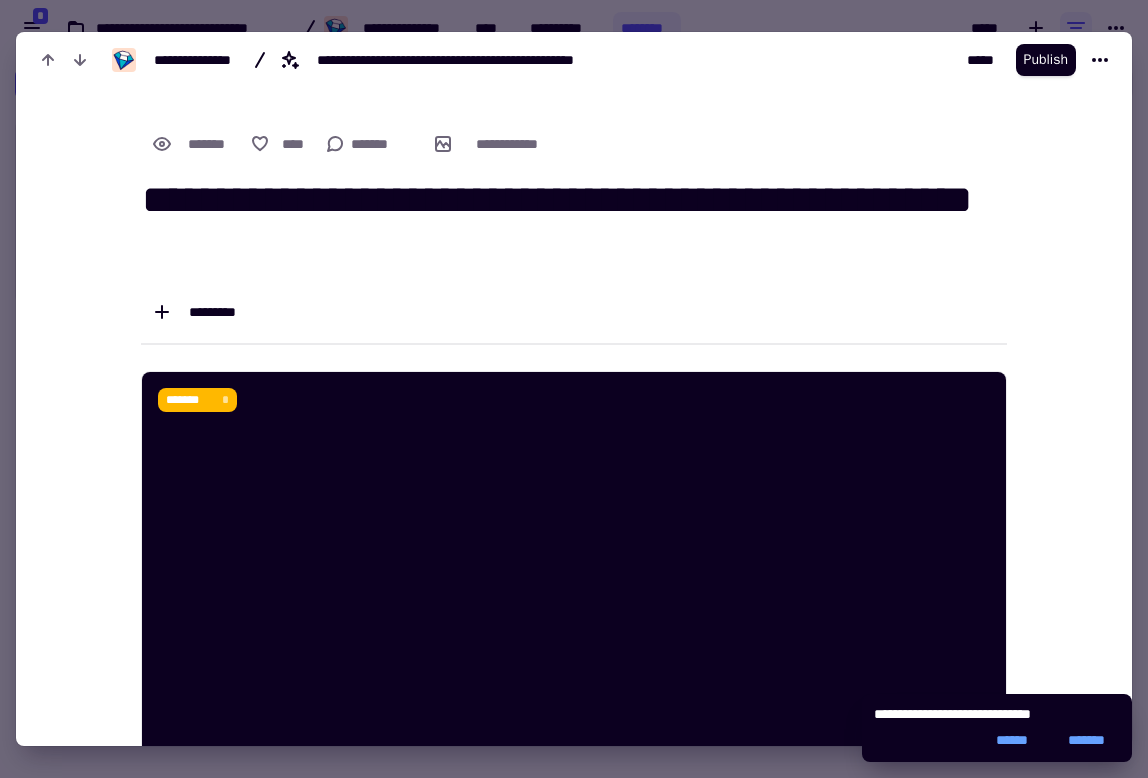 click at bounding box center [574, 389] 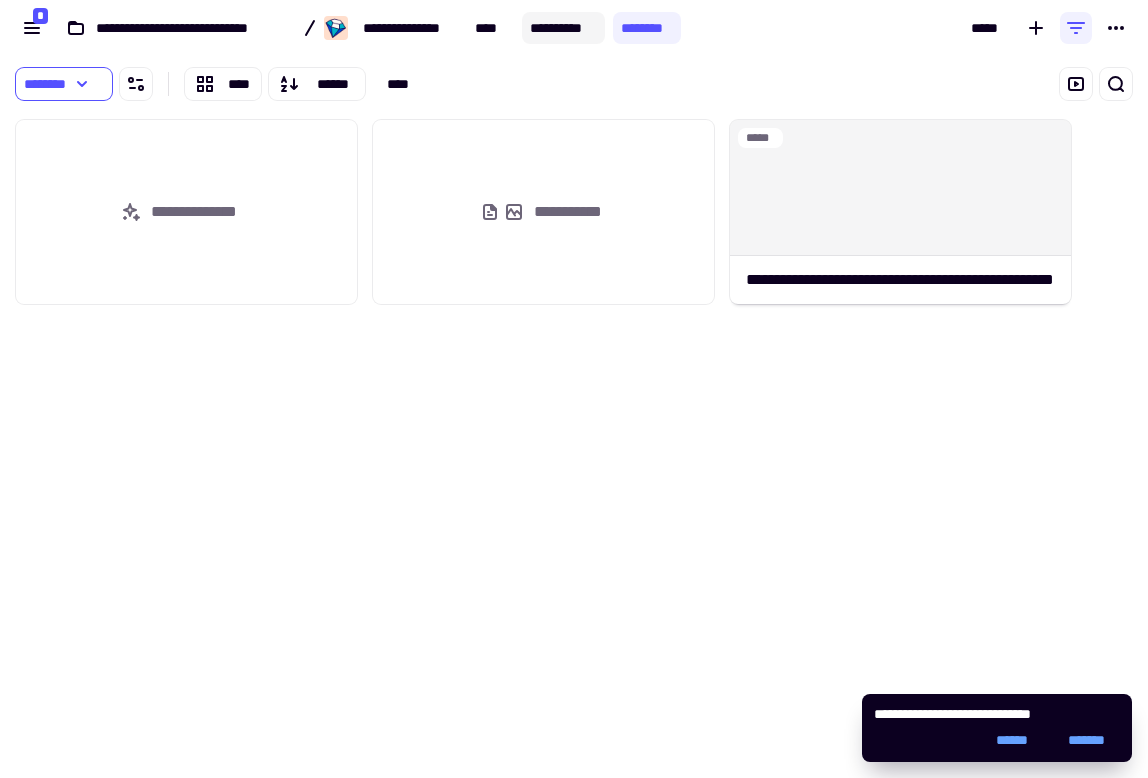 click on "**********" 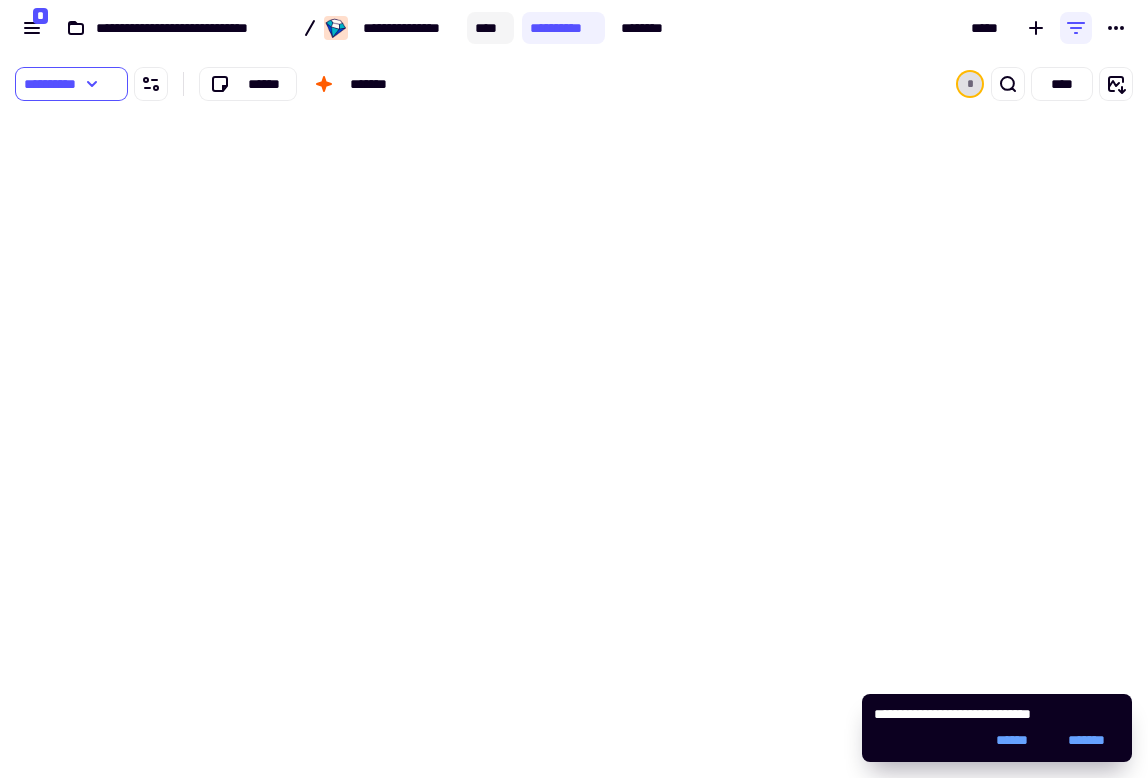 click on "****" 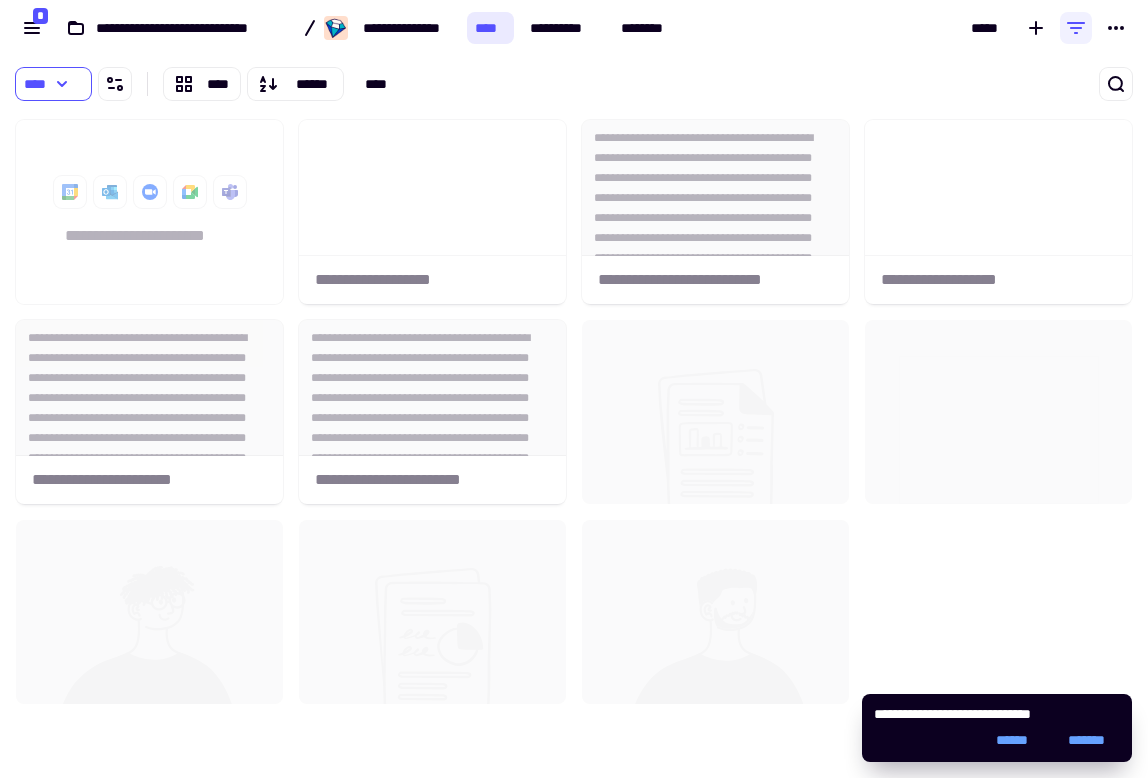 scroll, scrollTop: 666, scrollLeft: 1148, axis: both 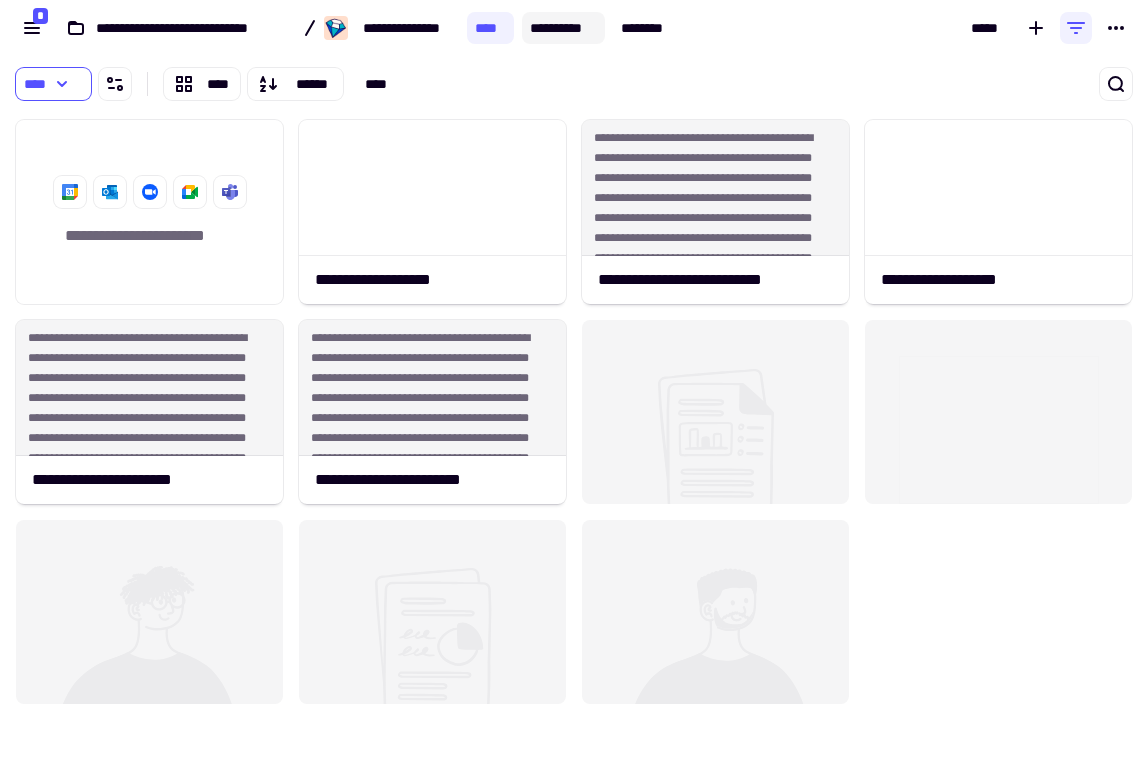 click on "**********" 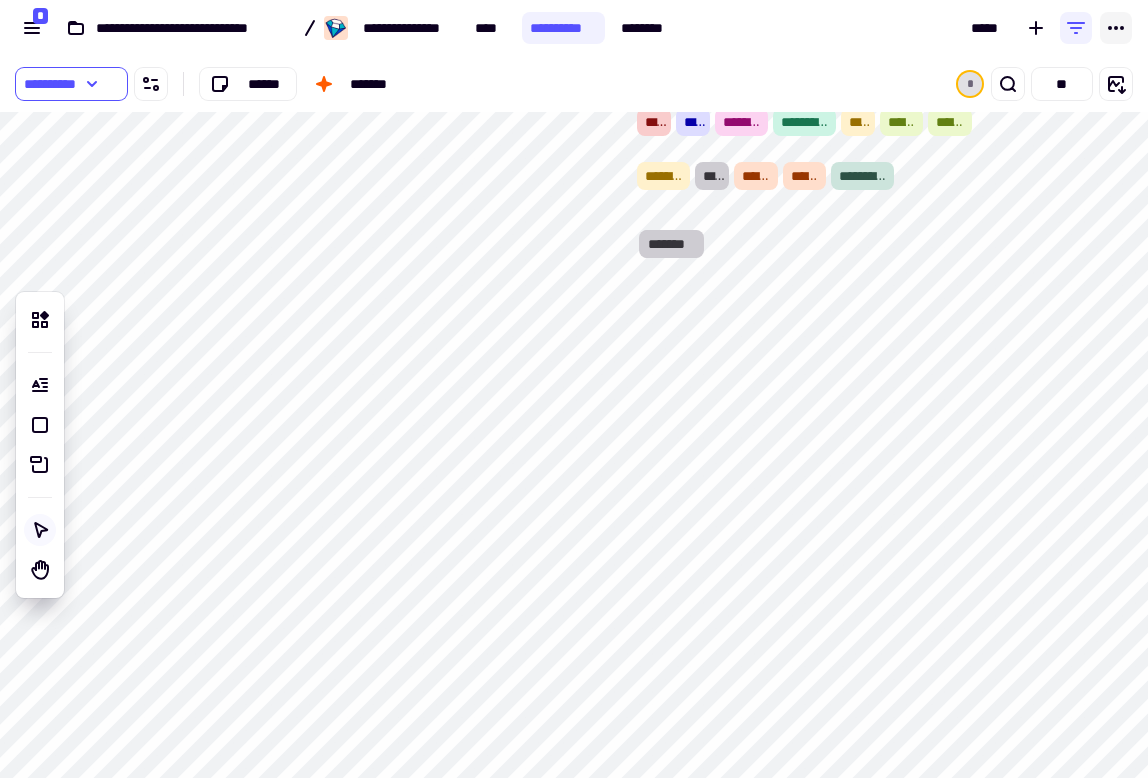 click 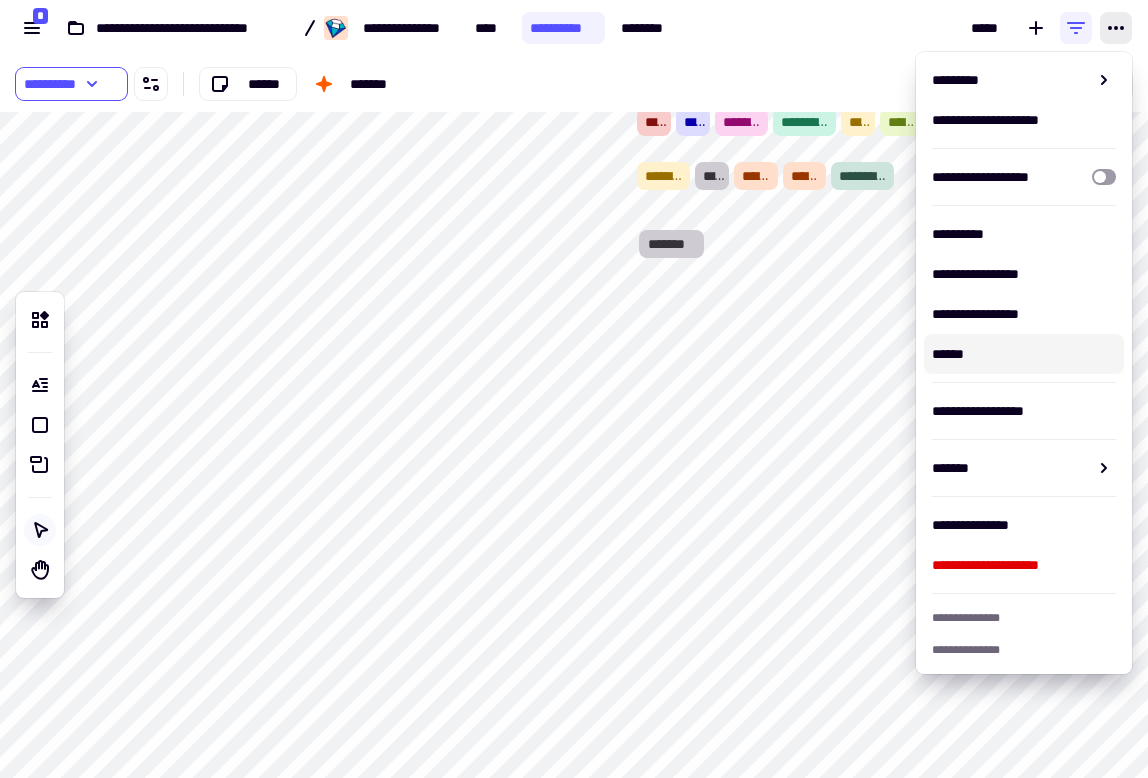 click on "******" at bounding box center (1024, 354) 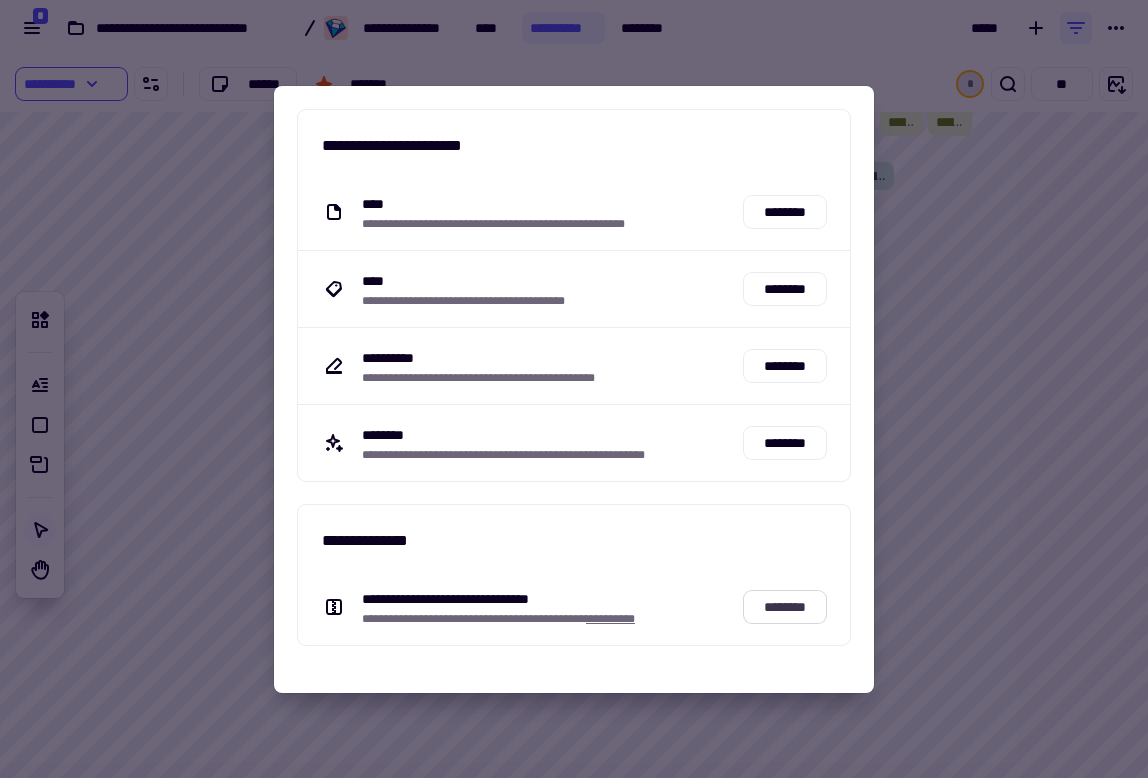 click on "********" 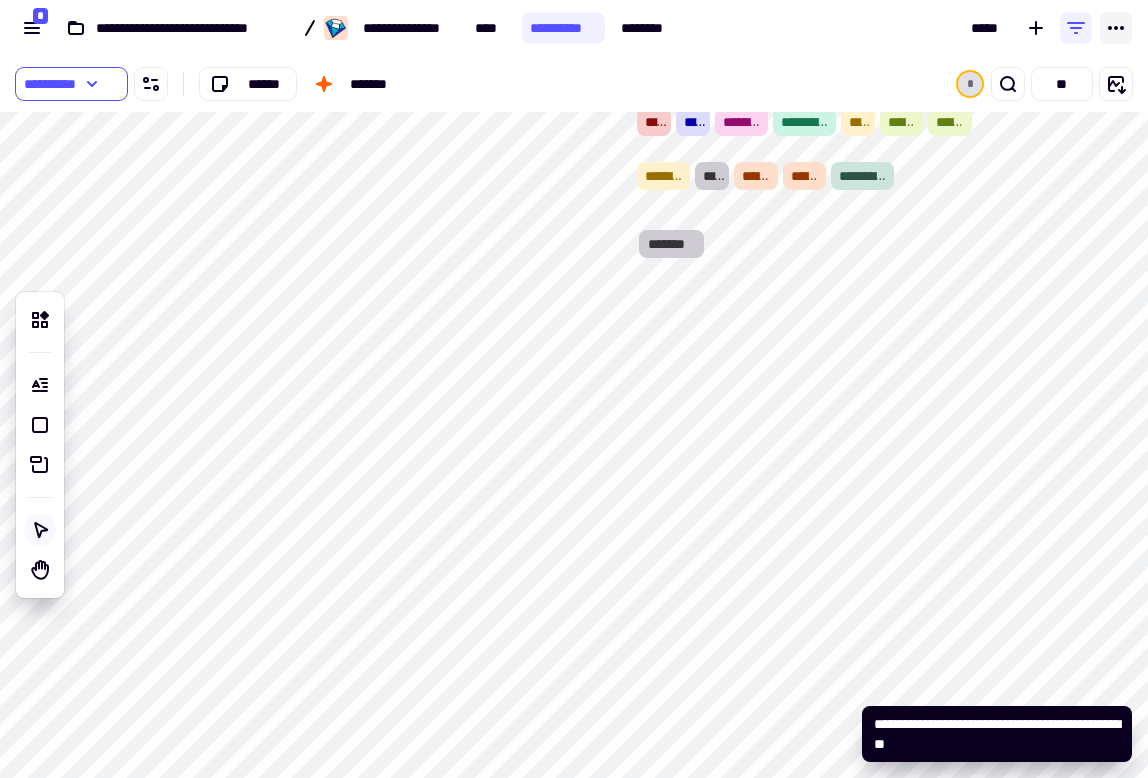 click 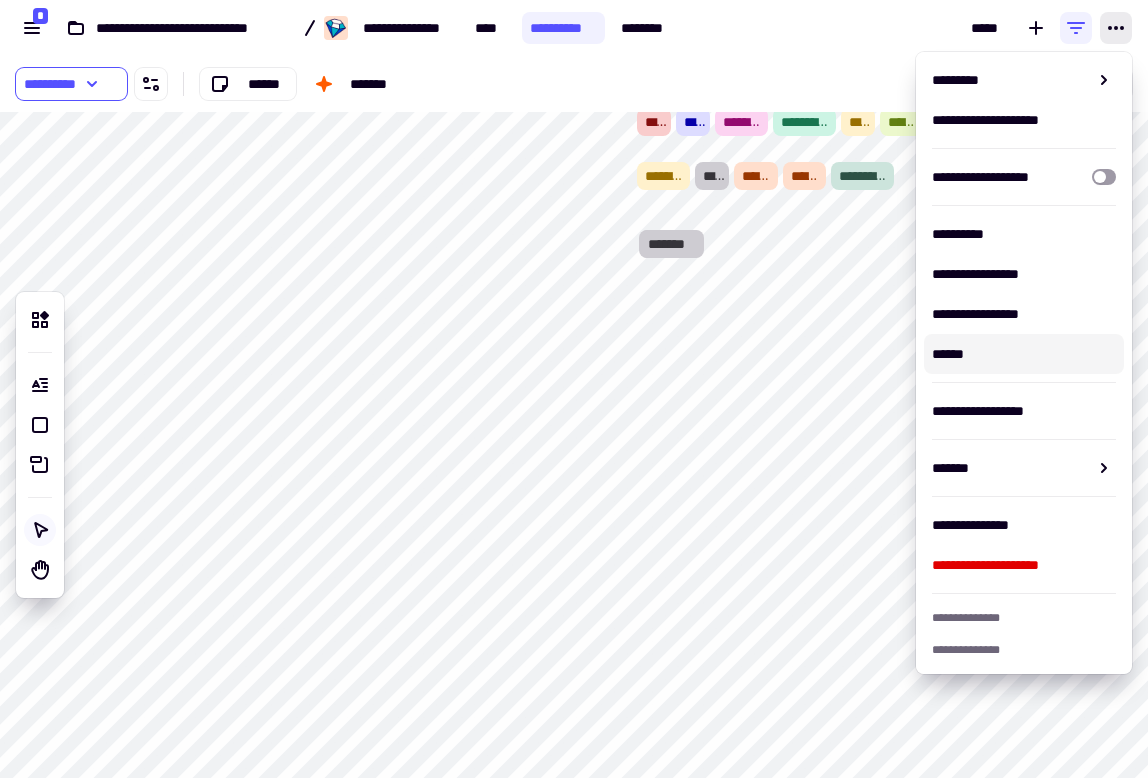 click on "******" at bounding box center (1024, 354) 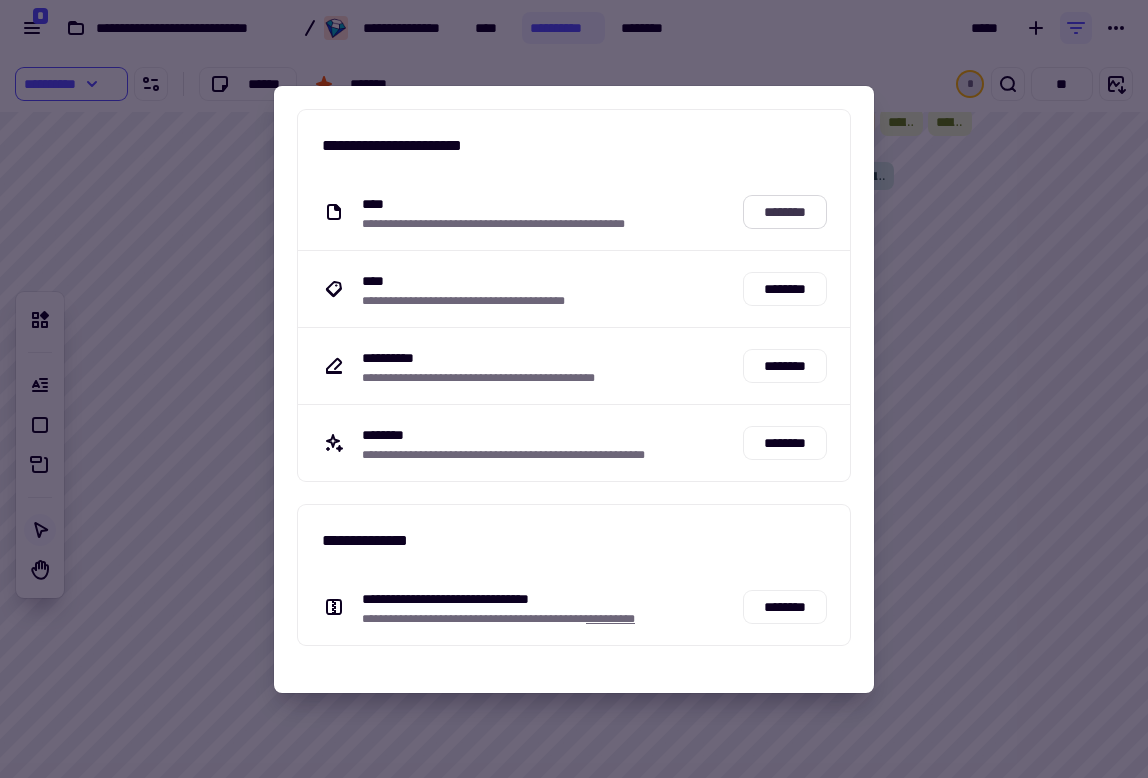 click on "********" 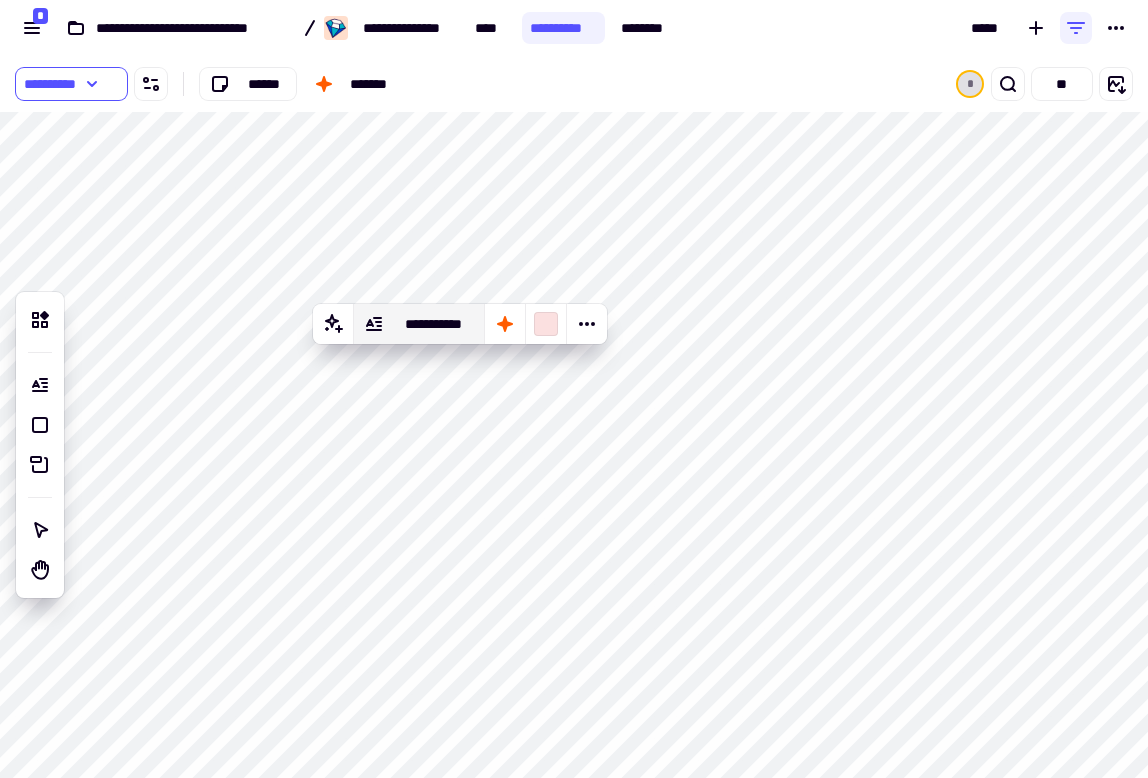click on "**********" 